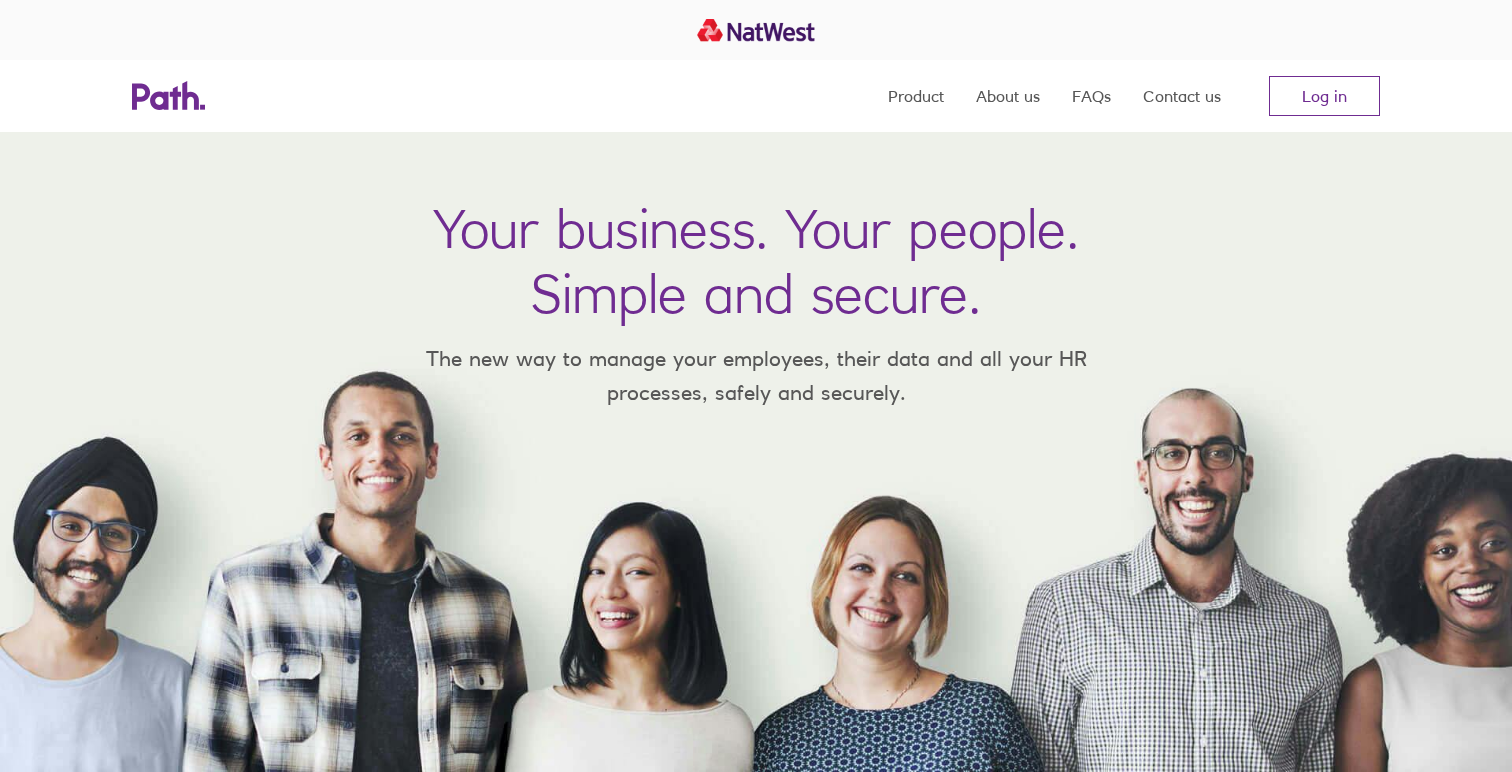 scroll, scrollTop: 0, scrollLeft: 0, axis: both 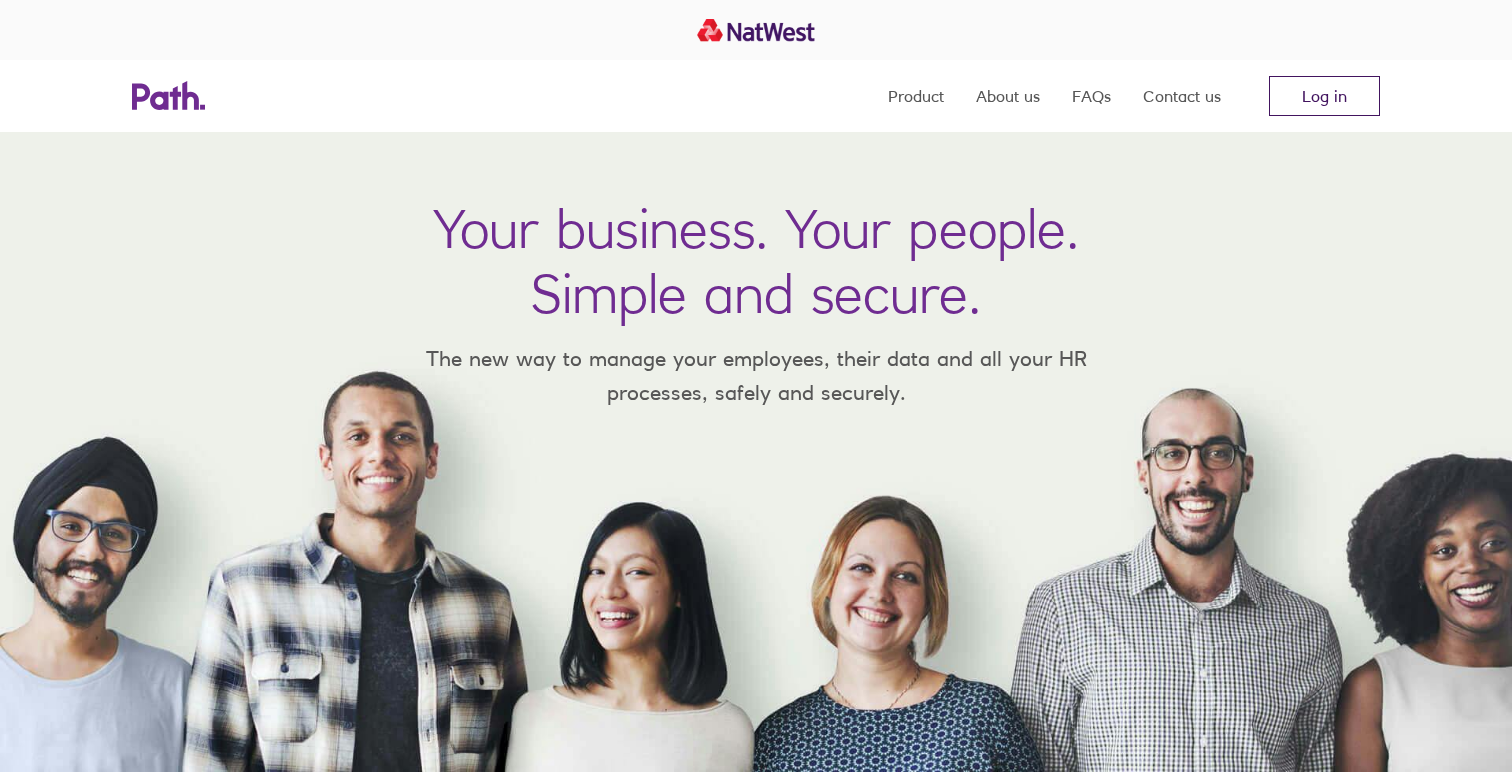 click on "Log in" at bounding box center (1324, 96) 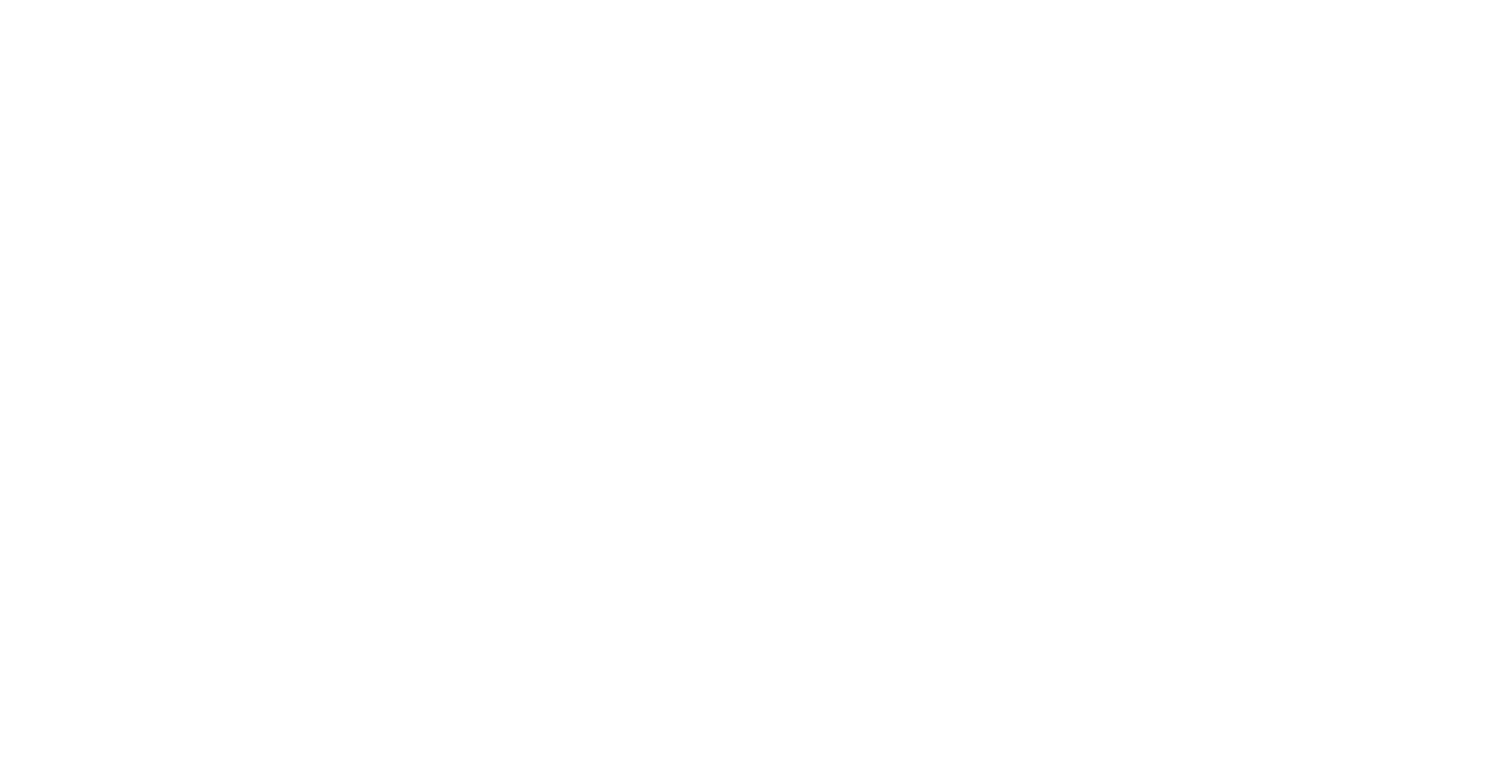 scroll, scrollTop: 0, scrollLeft: 0, axis: both 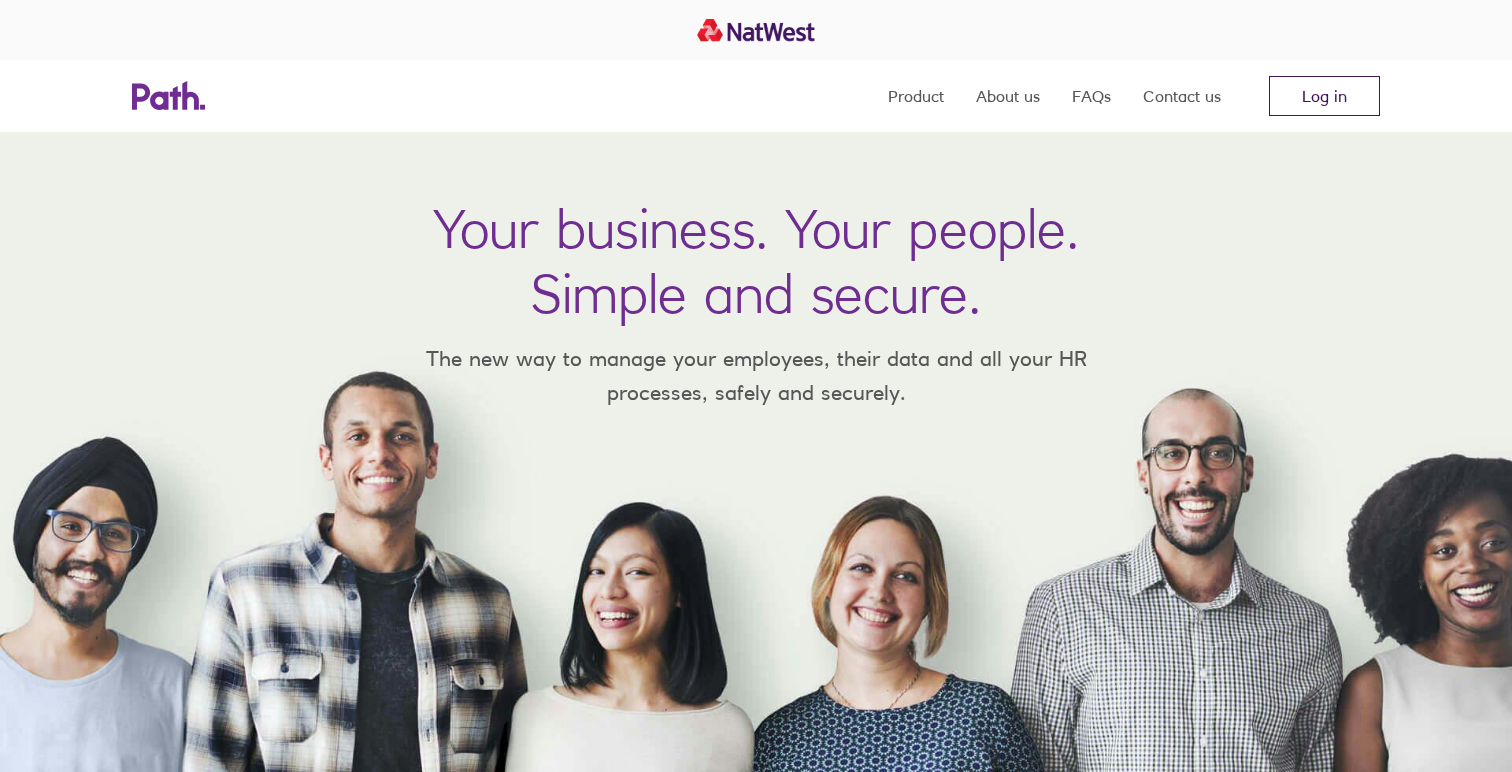 click on "Log in" at bounding box center (1324, 96) 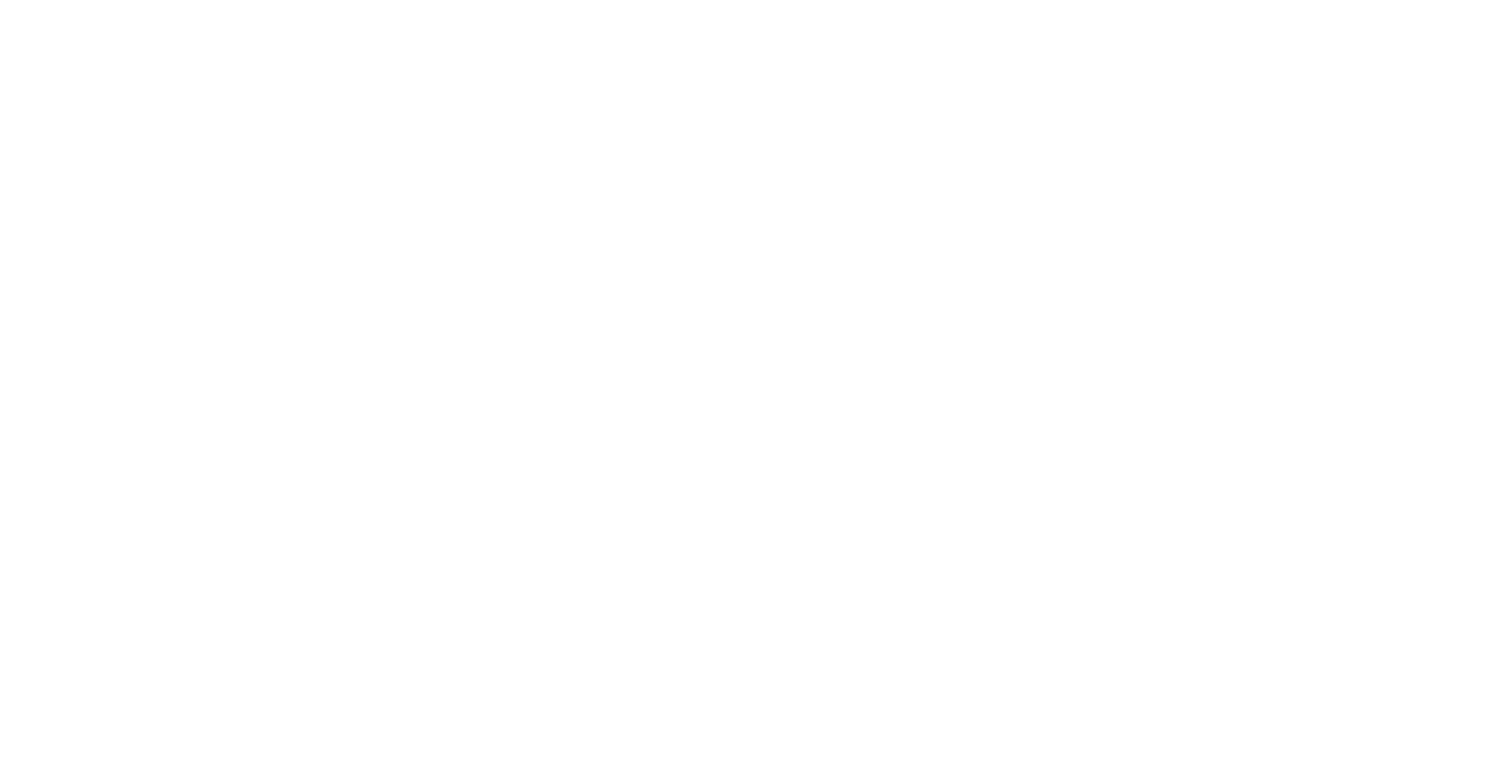 scroll, scrollTop: 0, scrollLeft: 0, axis: both 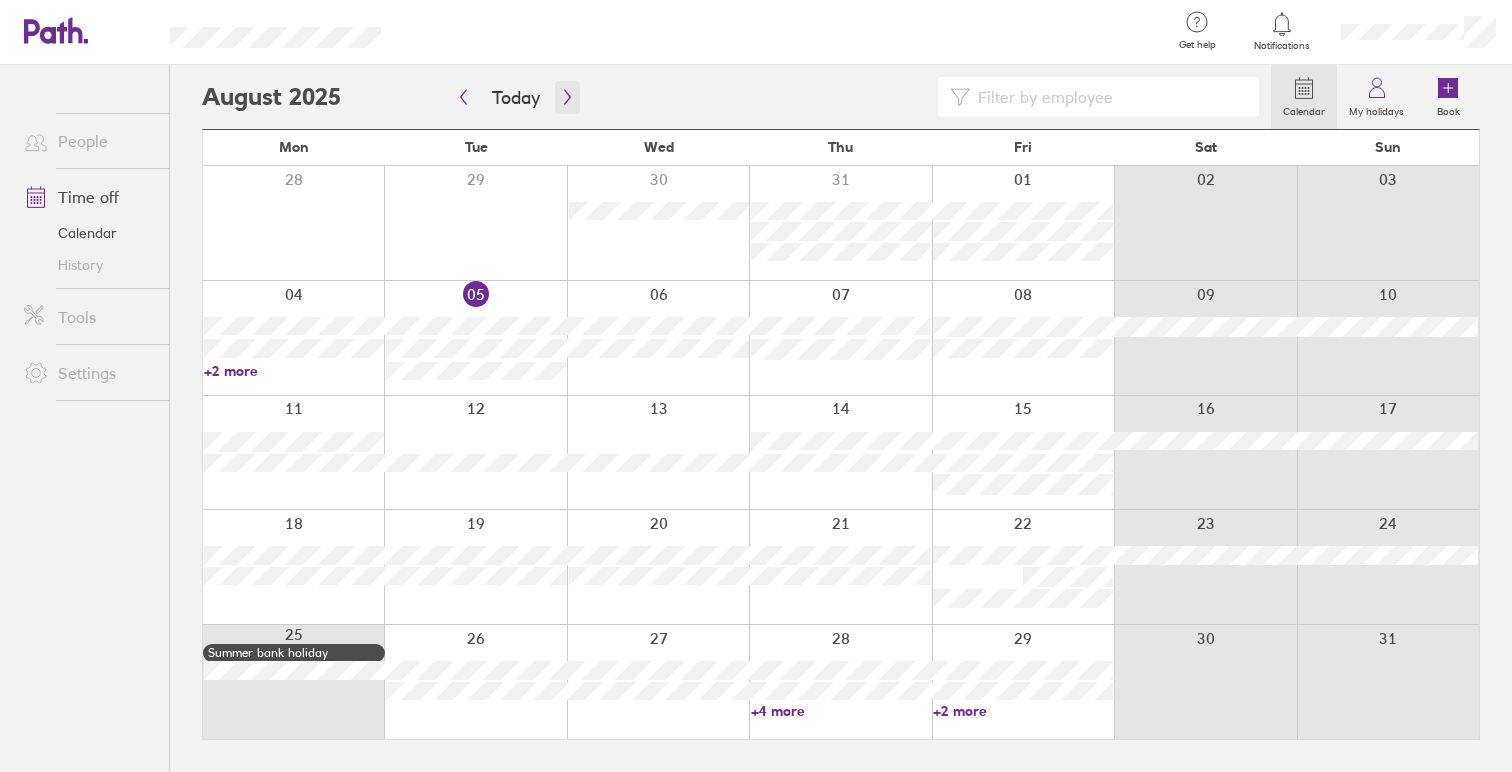 click 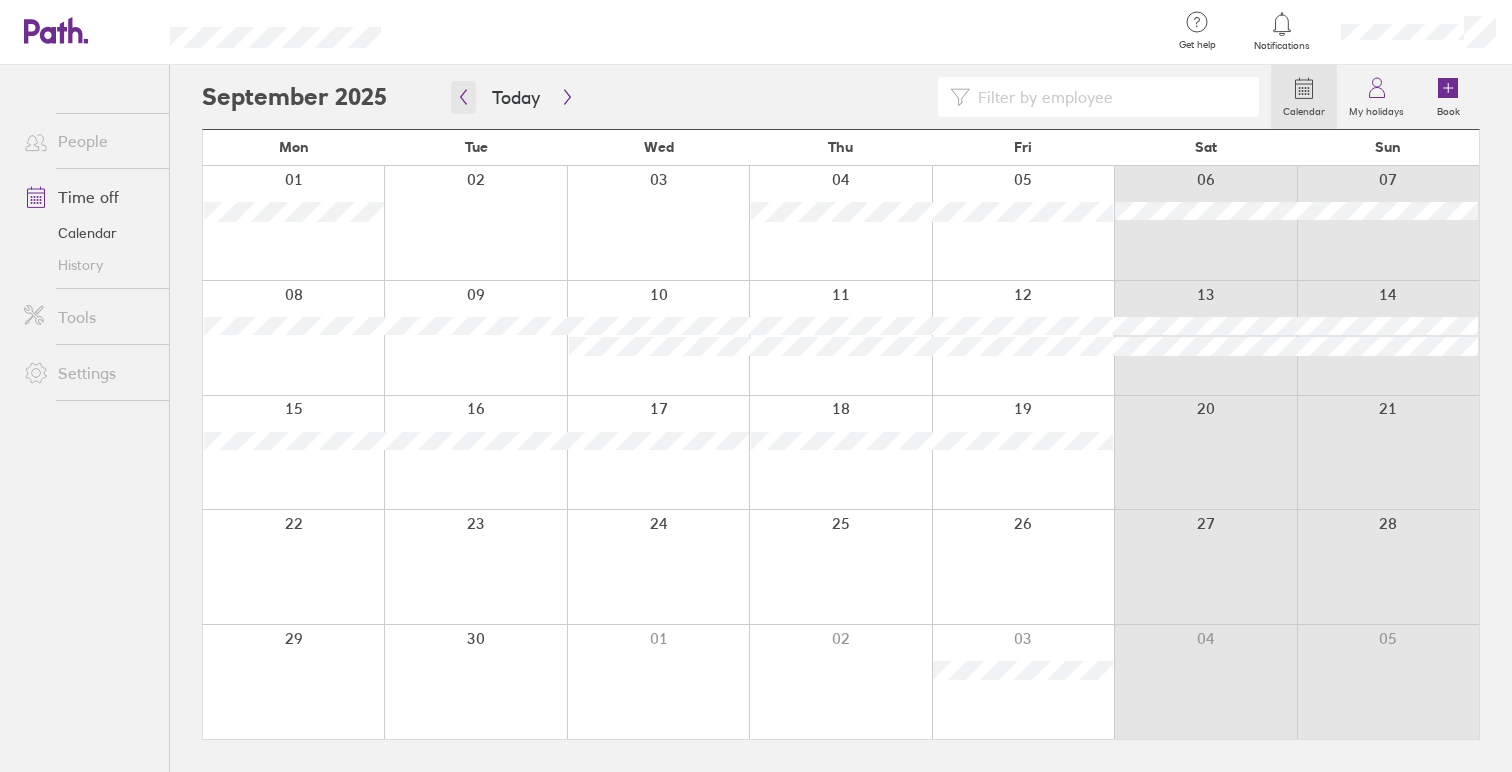 click at bounding box center [463, 97] 